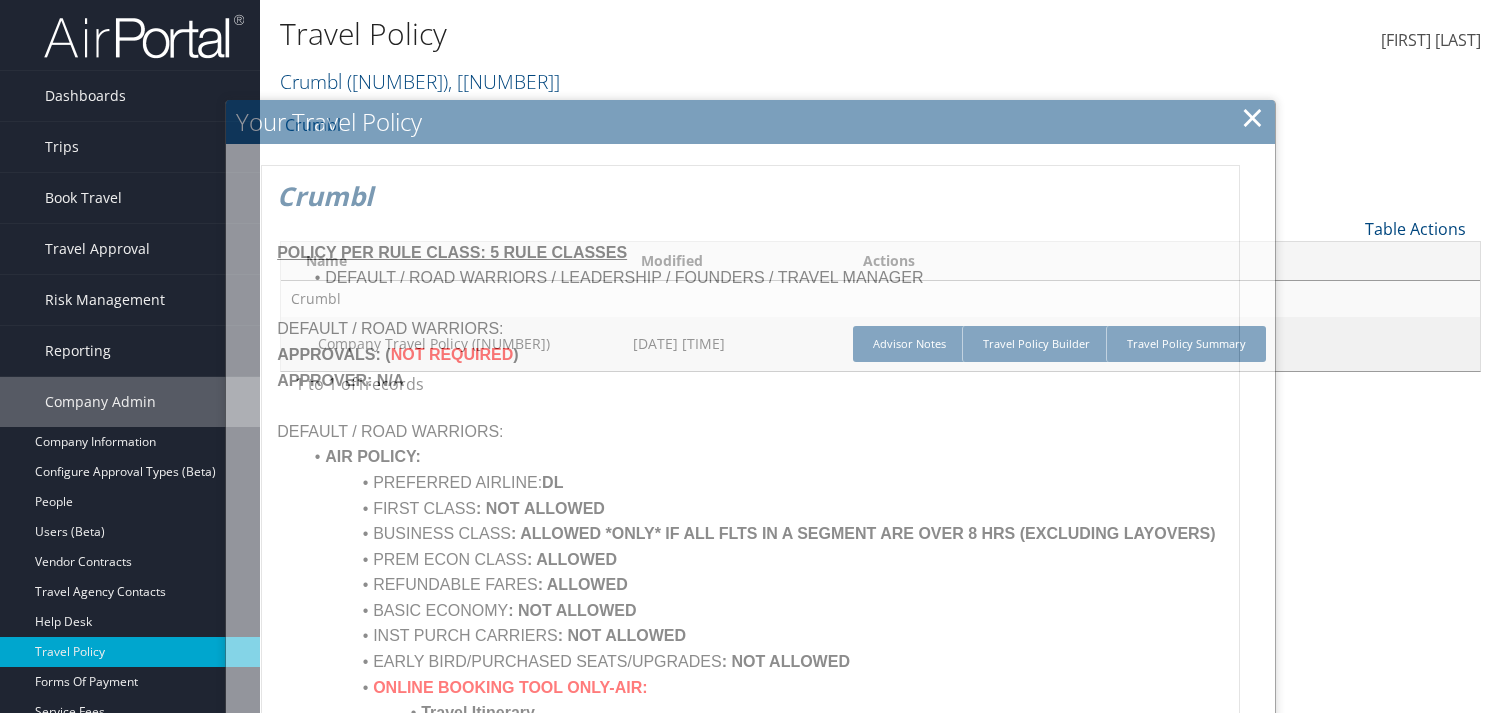 scroll, scrollTop: 0, scrollLeft: 0, axis: both 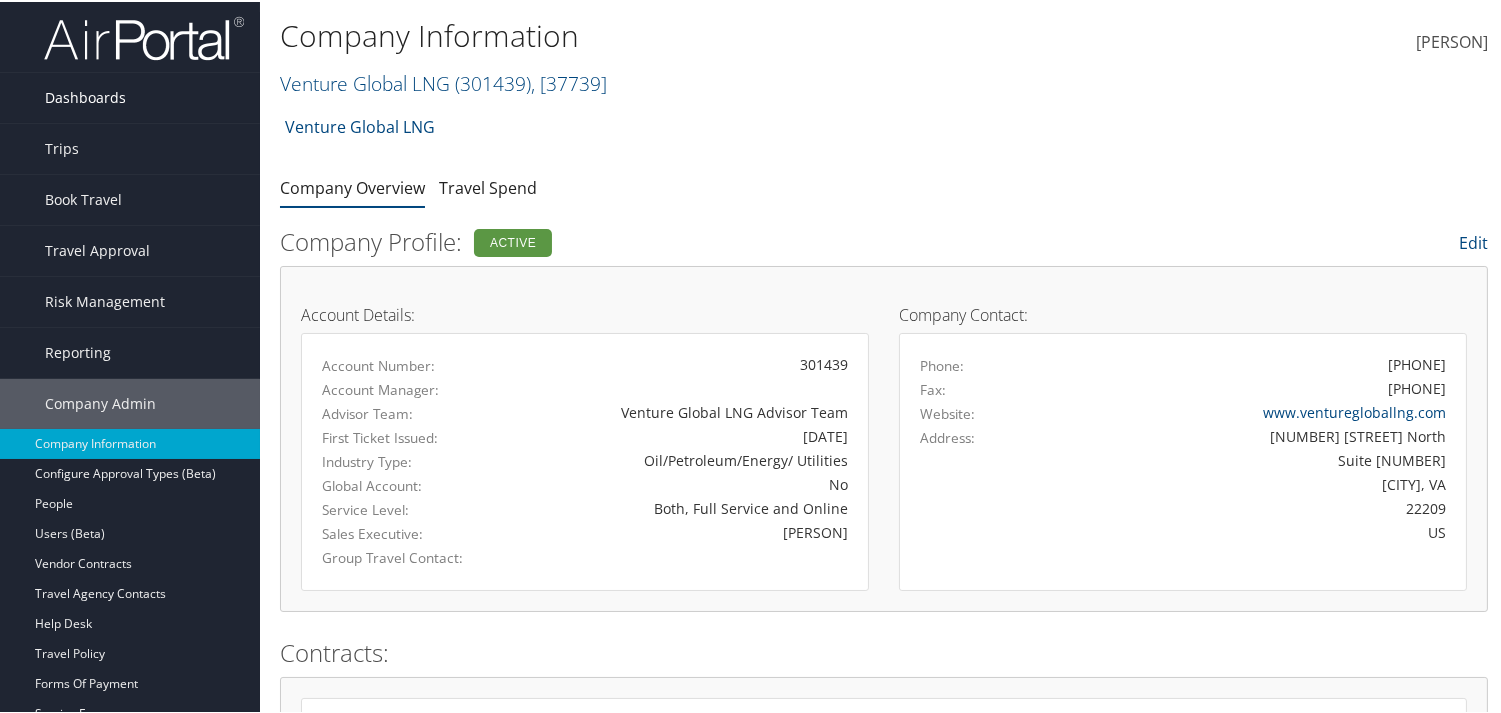 click on "Dashboards" at bounding box center (85, 96) 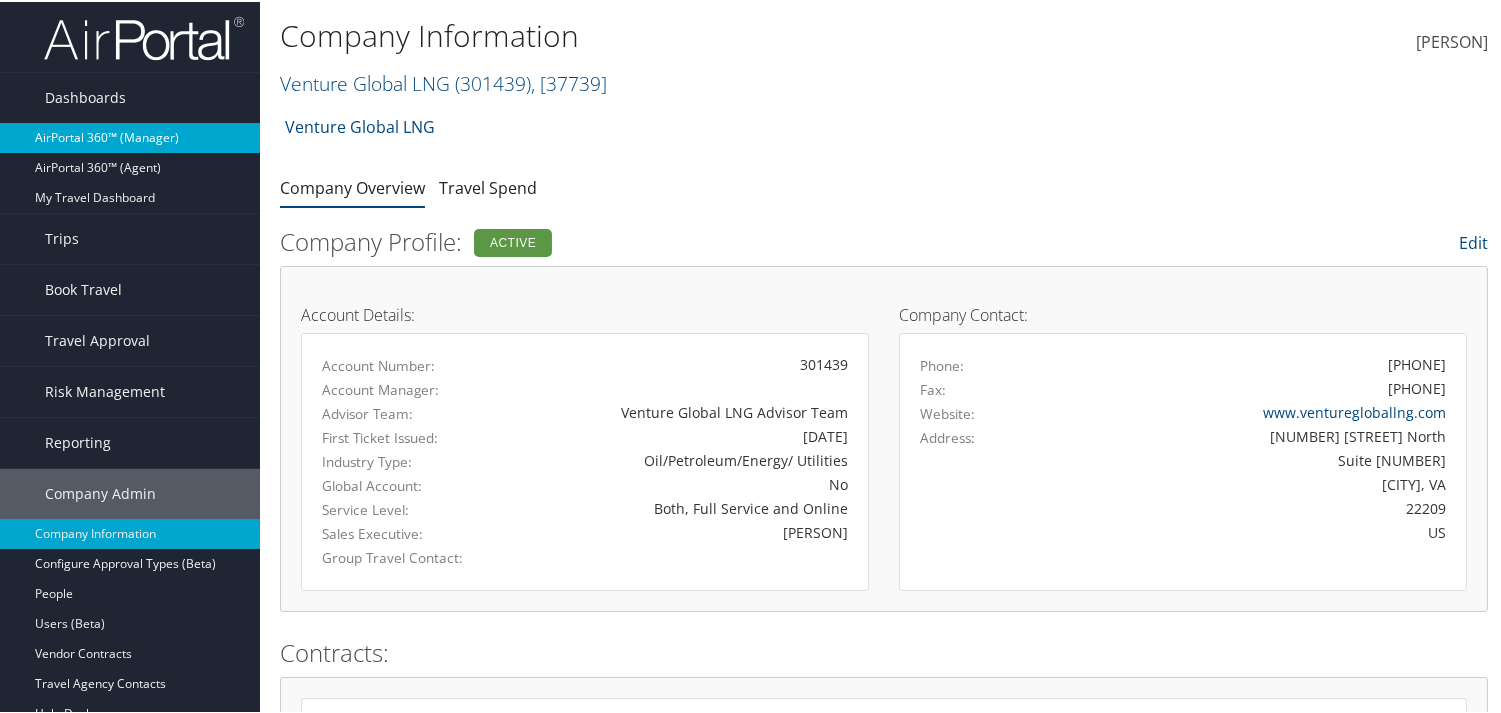 click on "AirPortal 360™ (Manager)" at bounding box center (130, 136) 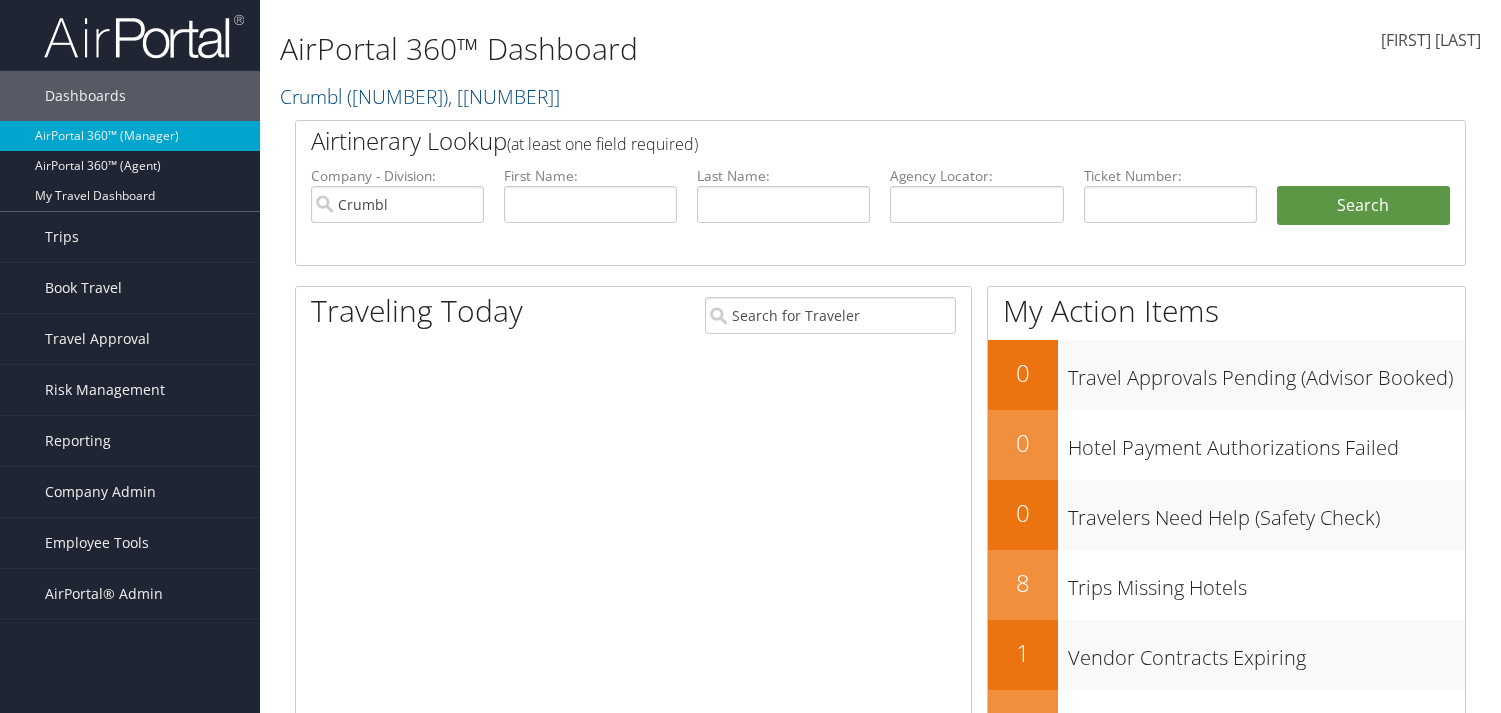 scroll, scrollTop: 0, scrollLeft: 0, axis: both 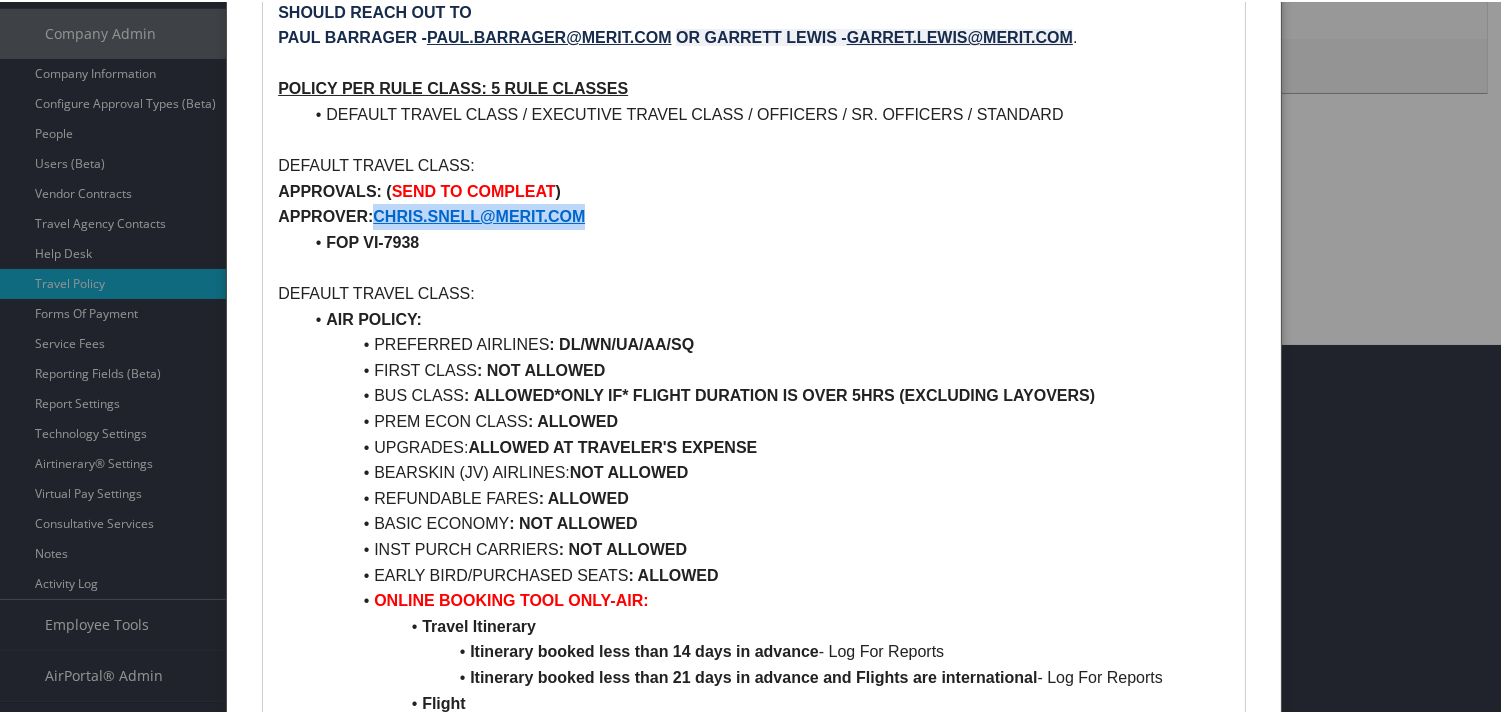 drag, startPoint x: 588, startPoint y: 217, endPoint x: 373, endPoint y: 211, distance: 215.08371 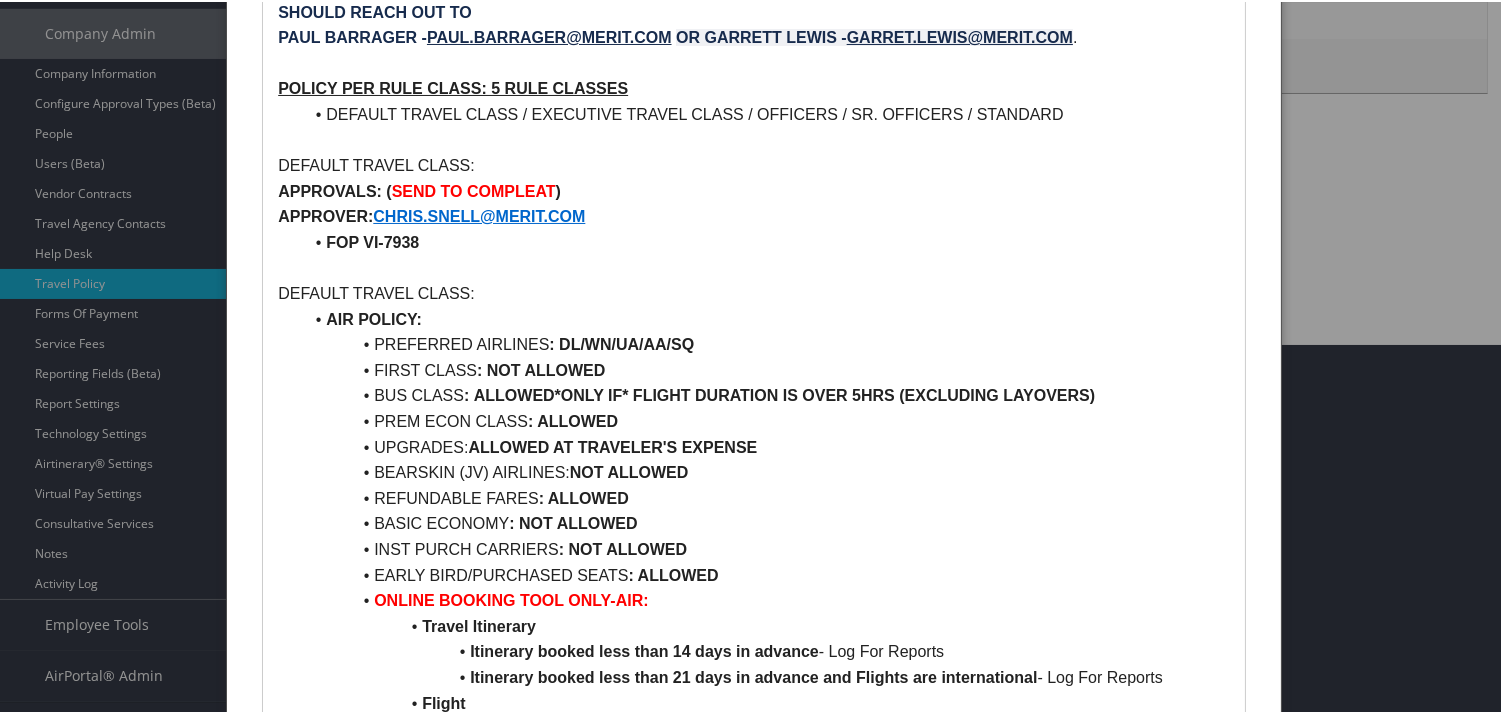 click on "DEFAULT TRAVEL CLASS:" at bounding box center (754, 292) 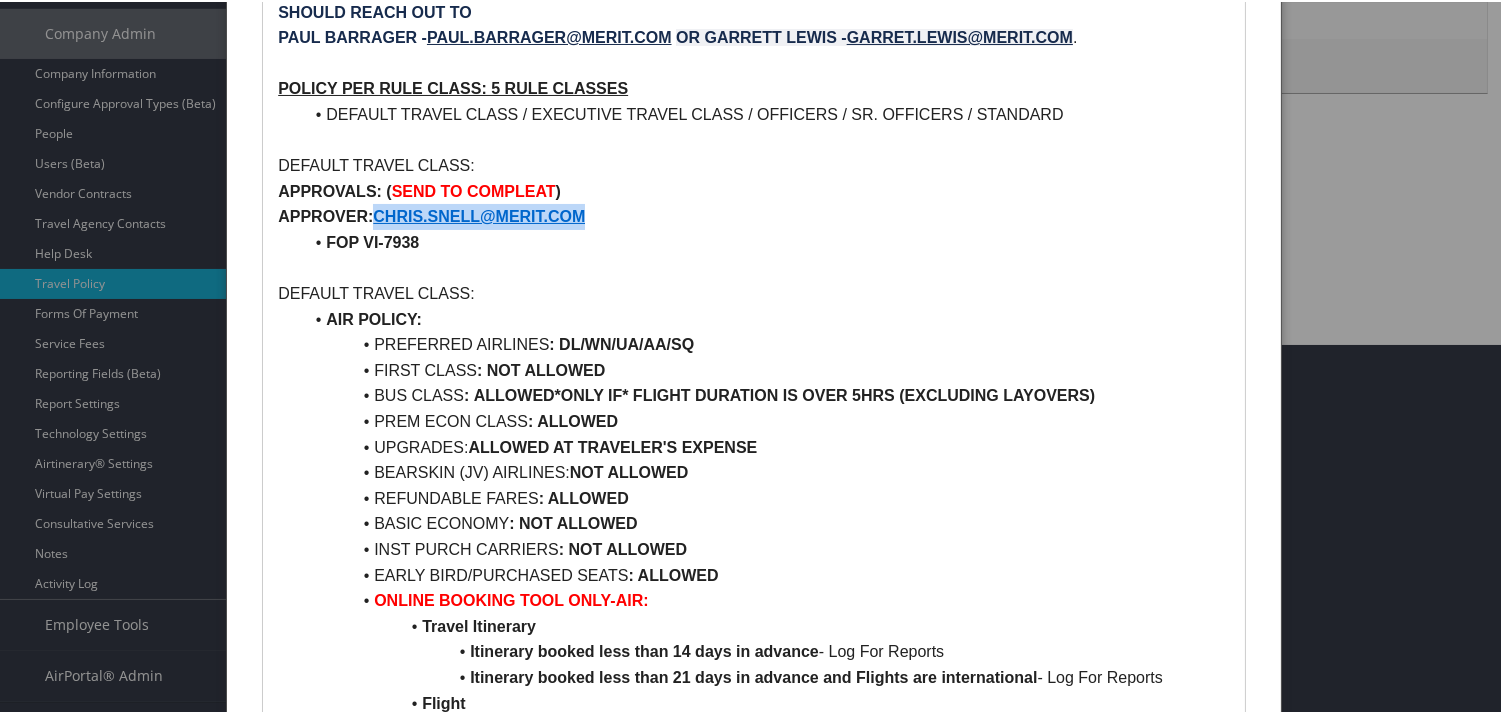 drag, startPoint x: 593, startPoint y: 208, endPoint x: 375, endPoint y: 210, distance: 218.00917 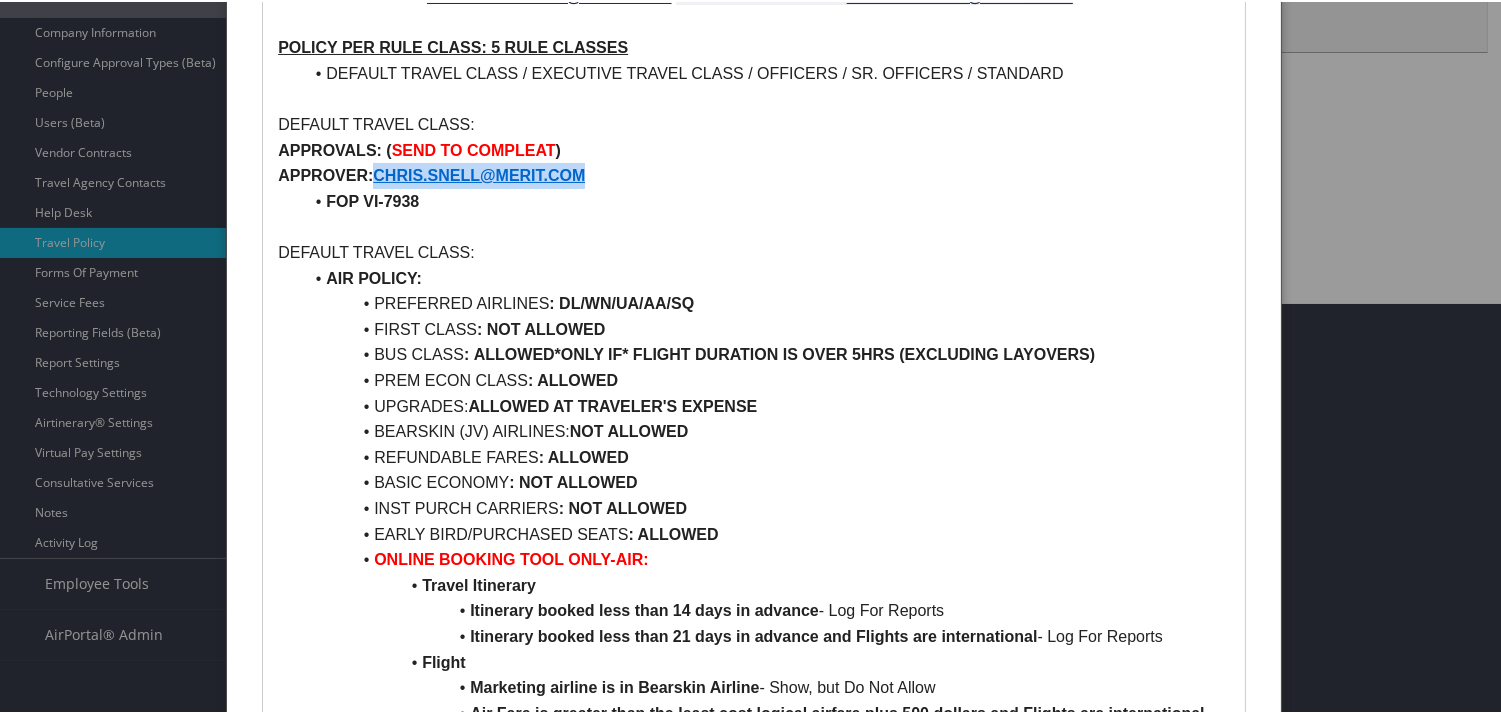 scroll, scrollTop: 370, scrollLeft: 0, axis: vertical 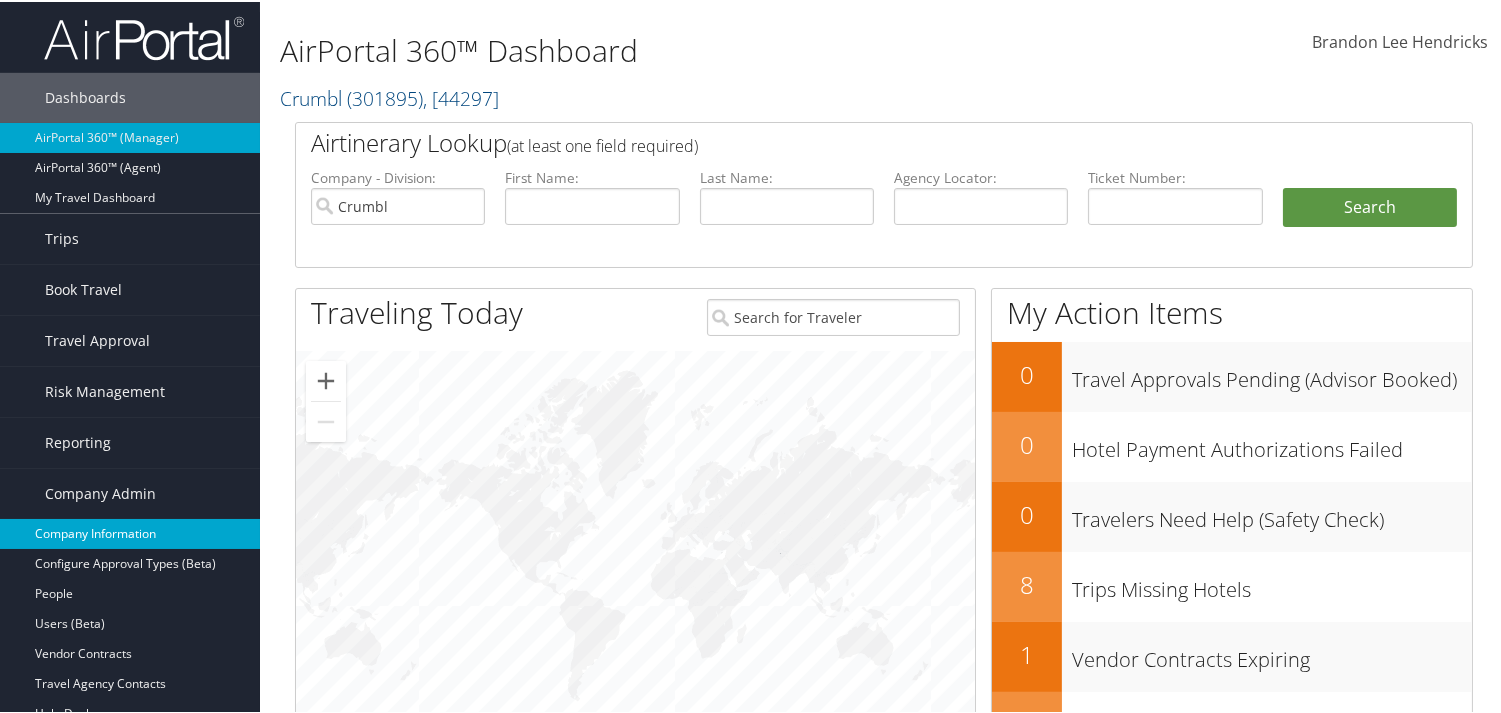 click on "Company Information" at bounding box center [130, 532] 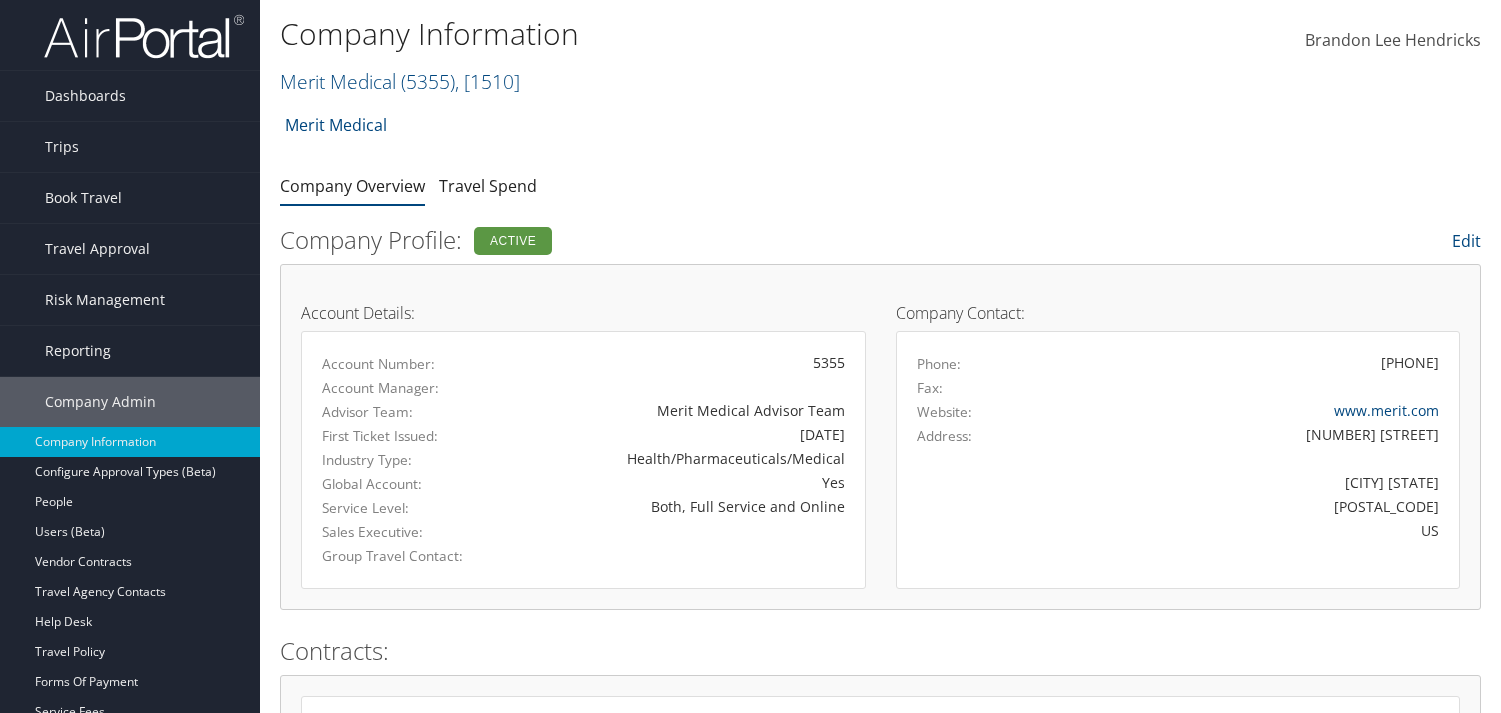 scroll, scrollTop: 0, scrollLeft: 0, axis: both 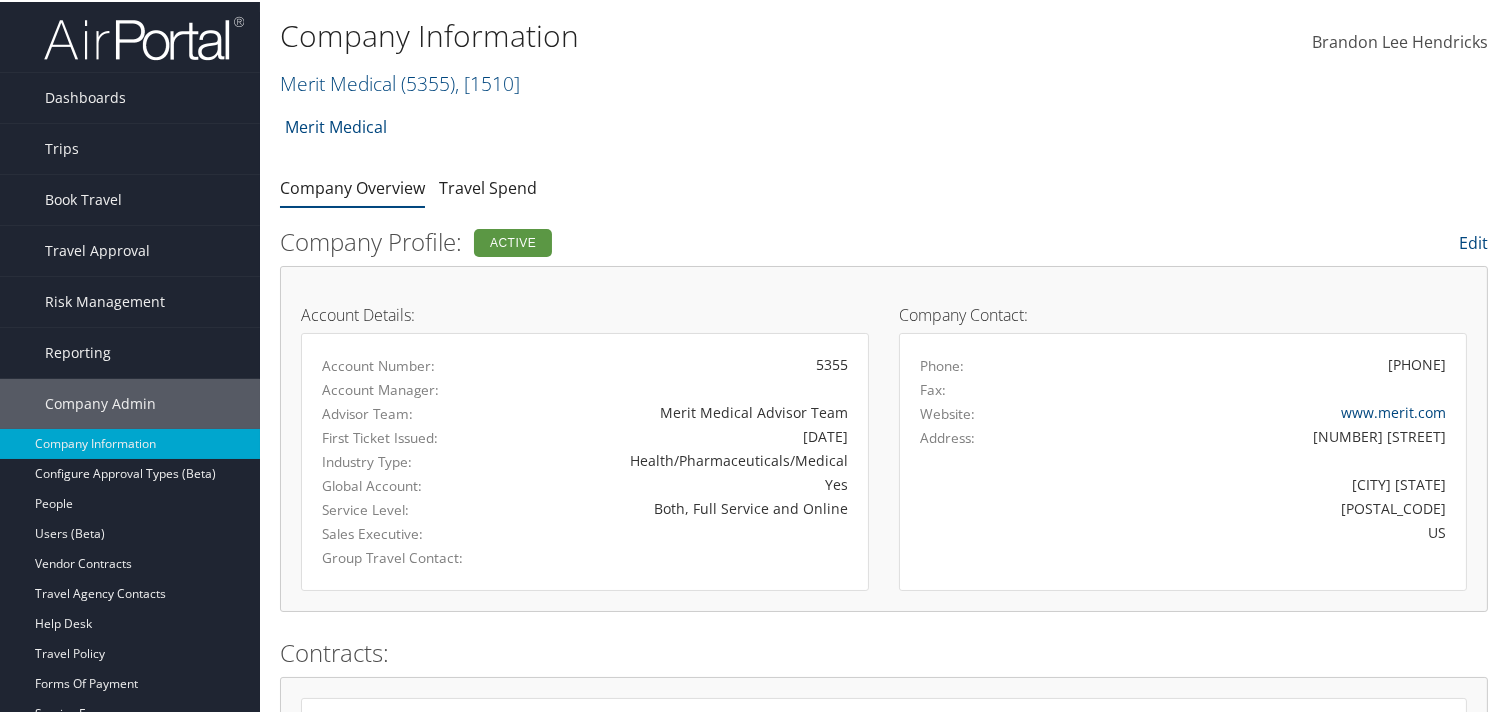 click on "Merit Medical ( [NUMBER] ) , [NUMBER]" at bounding box center [682, 80] 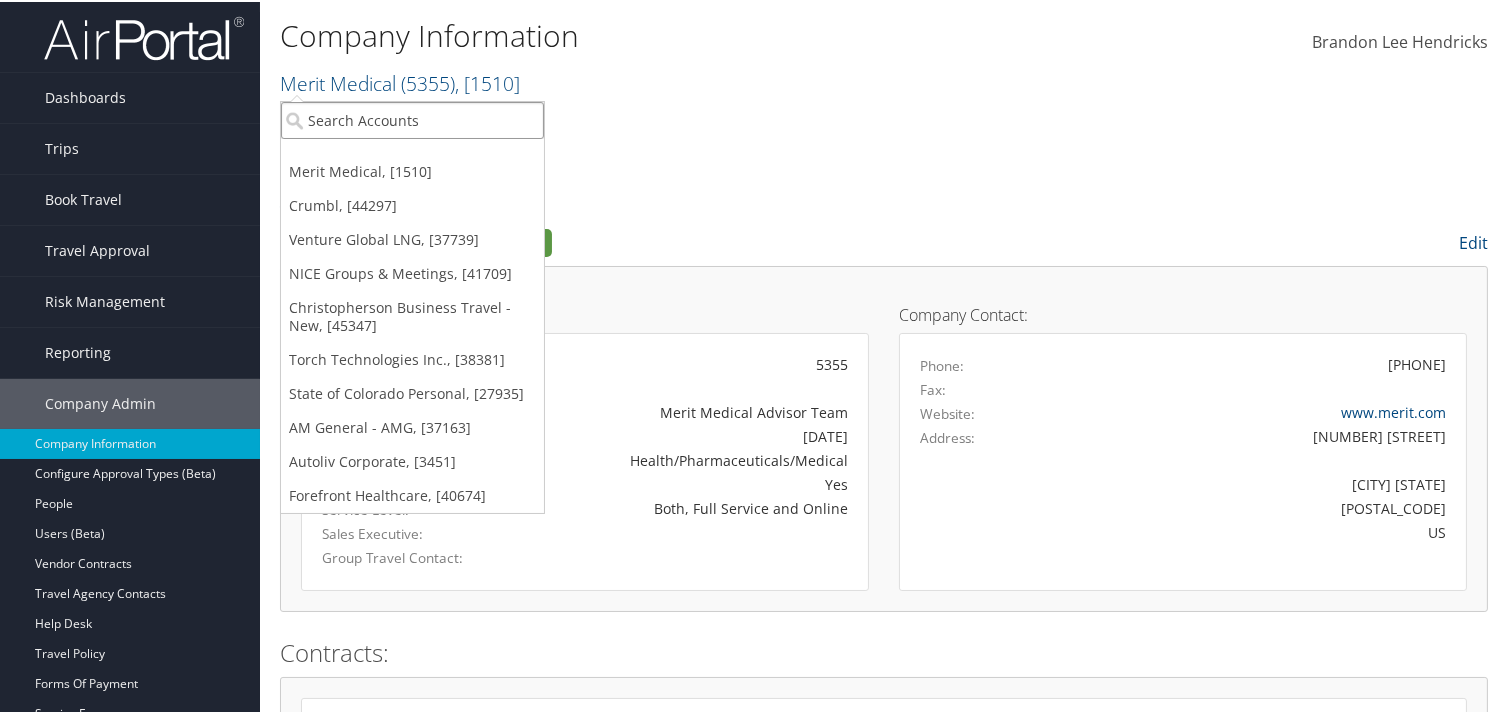 click at bounding box center [412, 118] 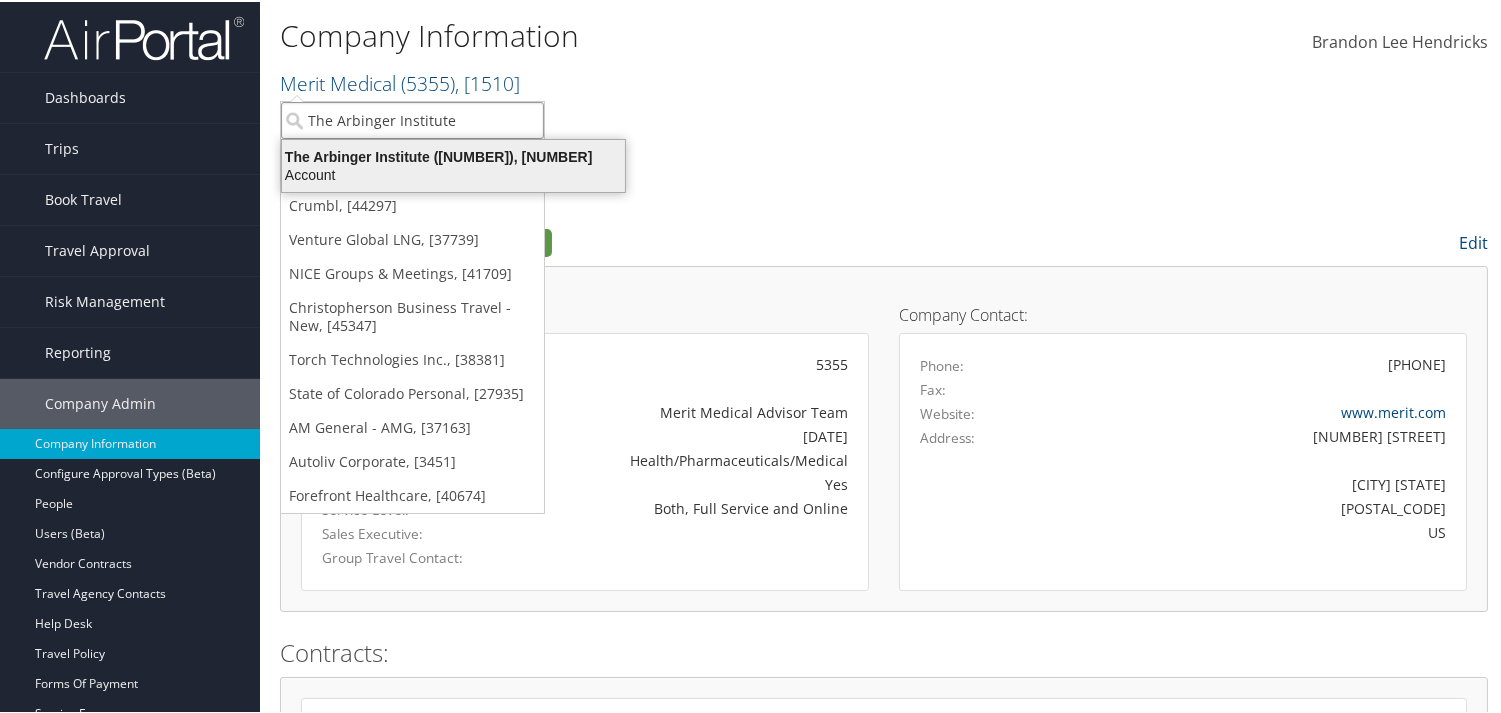 click on "The Arbinger Institute  (301567), [39948]" at bounding box center [453, 155] 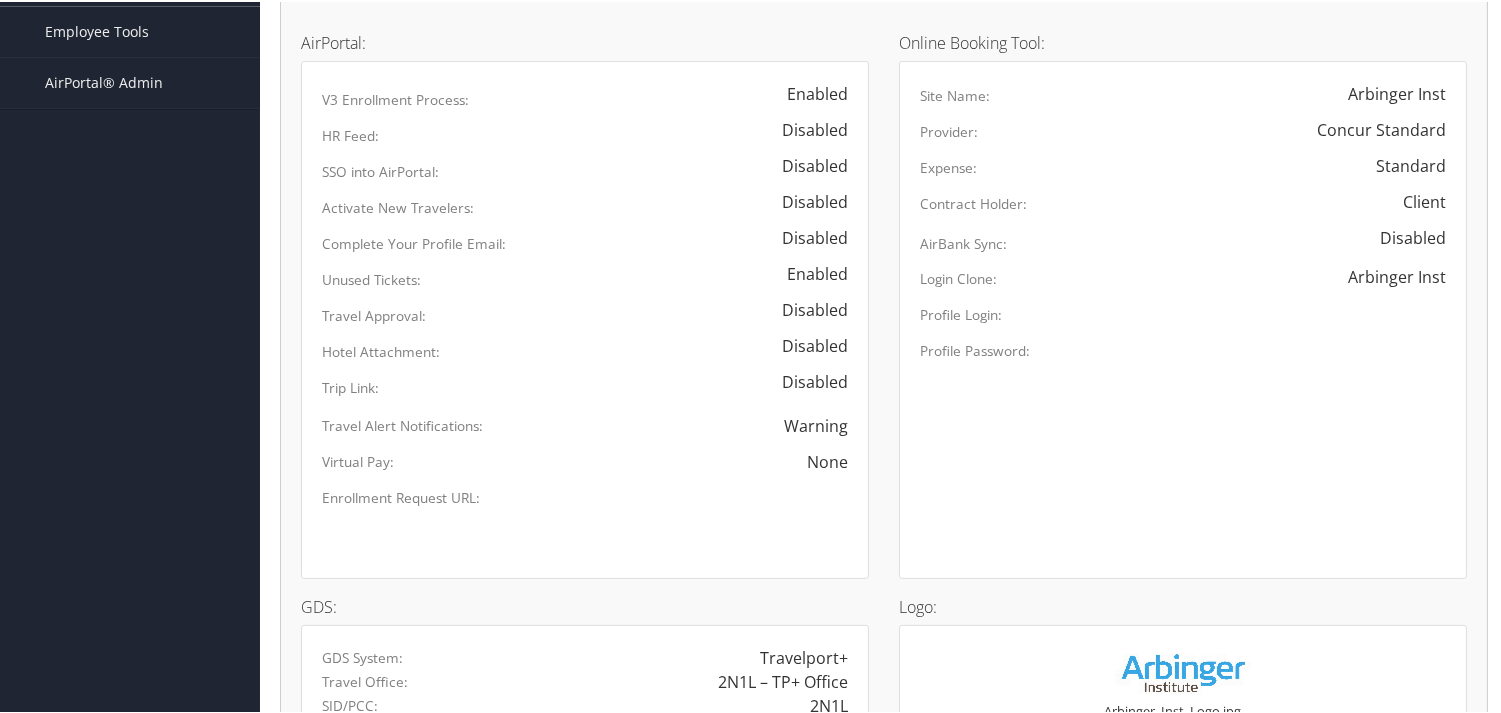 scroll, scrollTop: 1274, scrollLeft: 0, axis: vertical 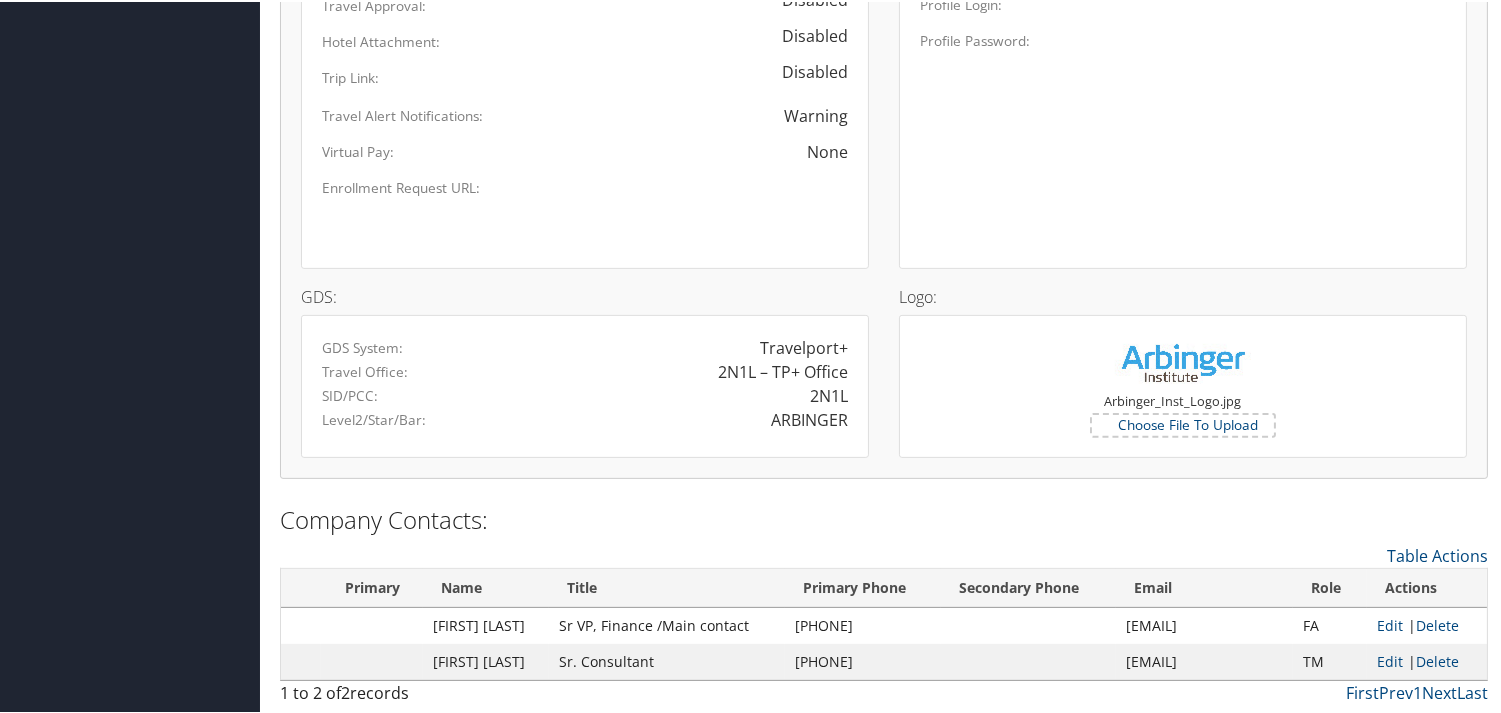 drag, startPoint x: 767, startPoint y: 418, endPoint x: 844, endPoint y: 421, distance: 77.05842 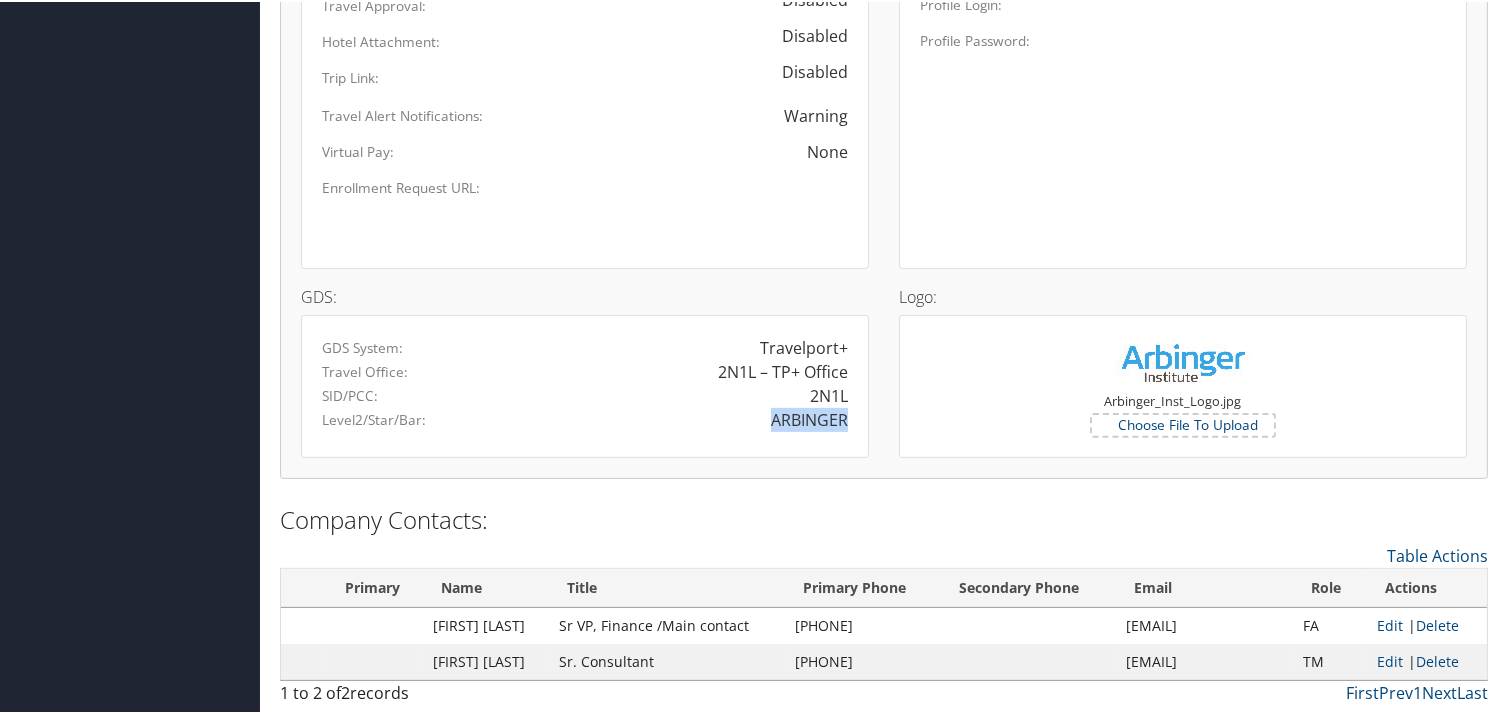 click on "ARBINGER" at bounding box center (724, 418) 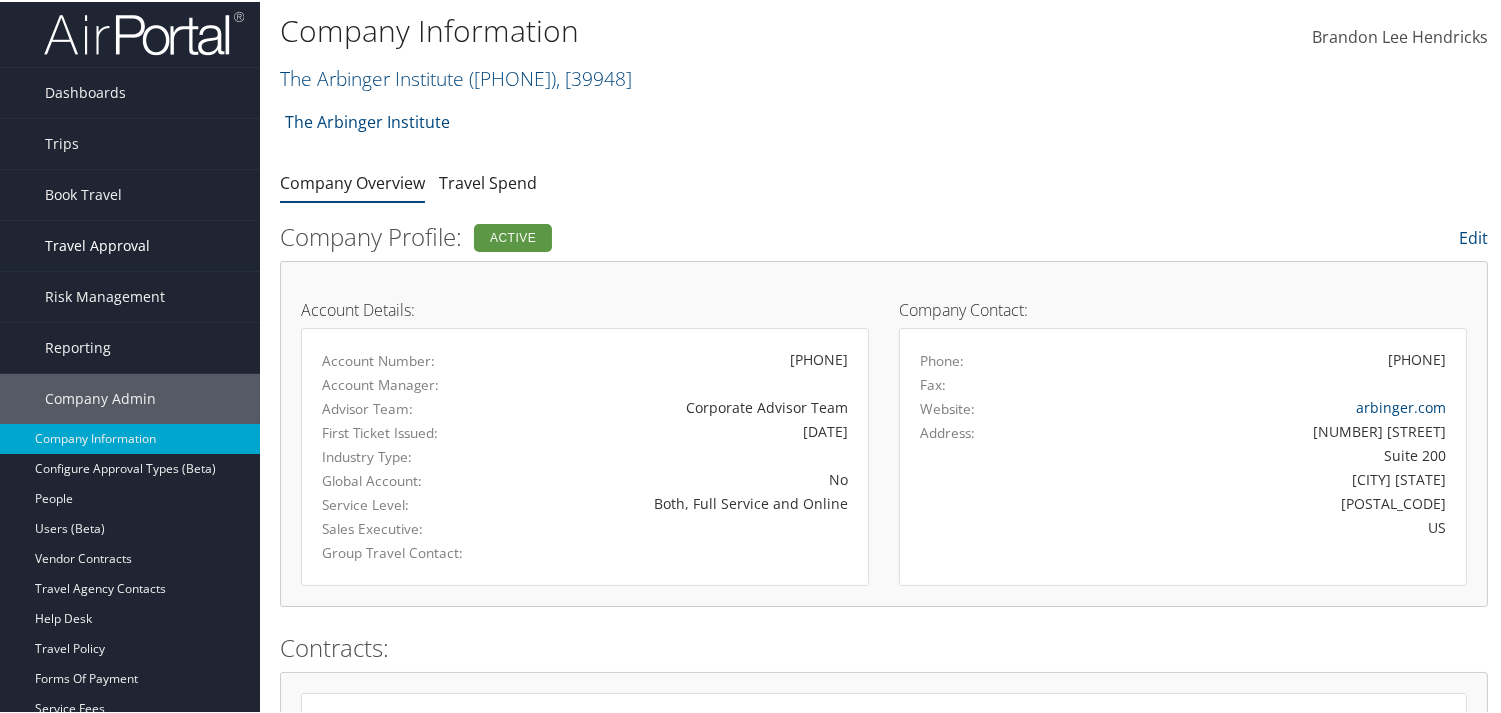 scroll, scrollTop: 0, scrollLeft: 0, axis: both 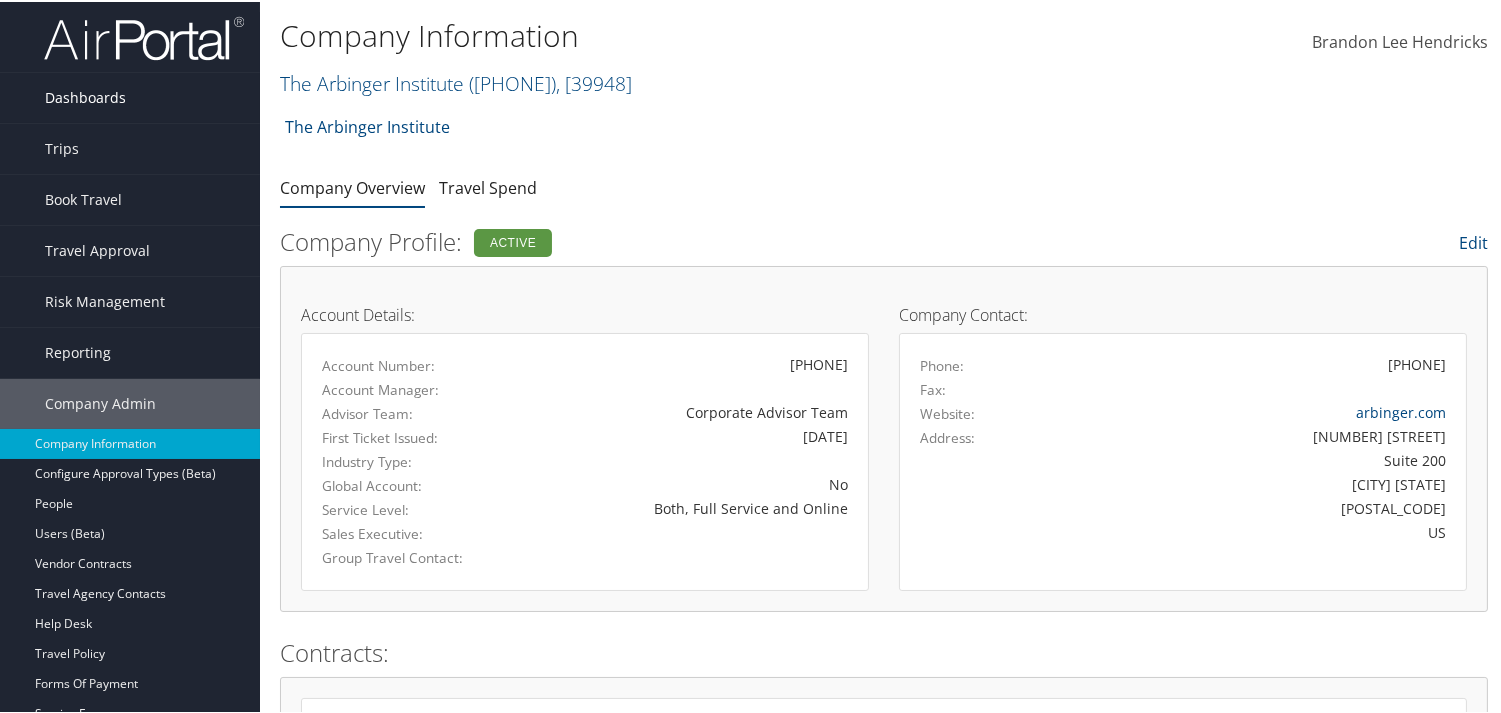 click on "Dashboards" at bounding box center [85, 96] 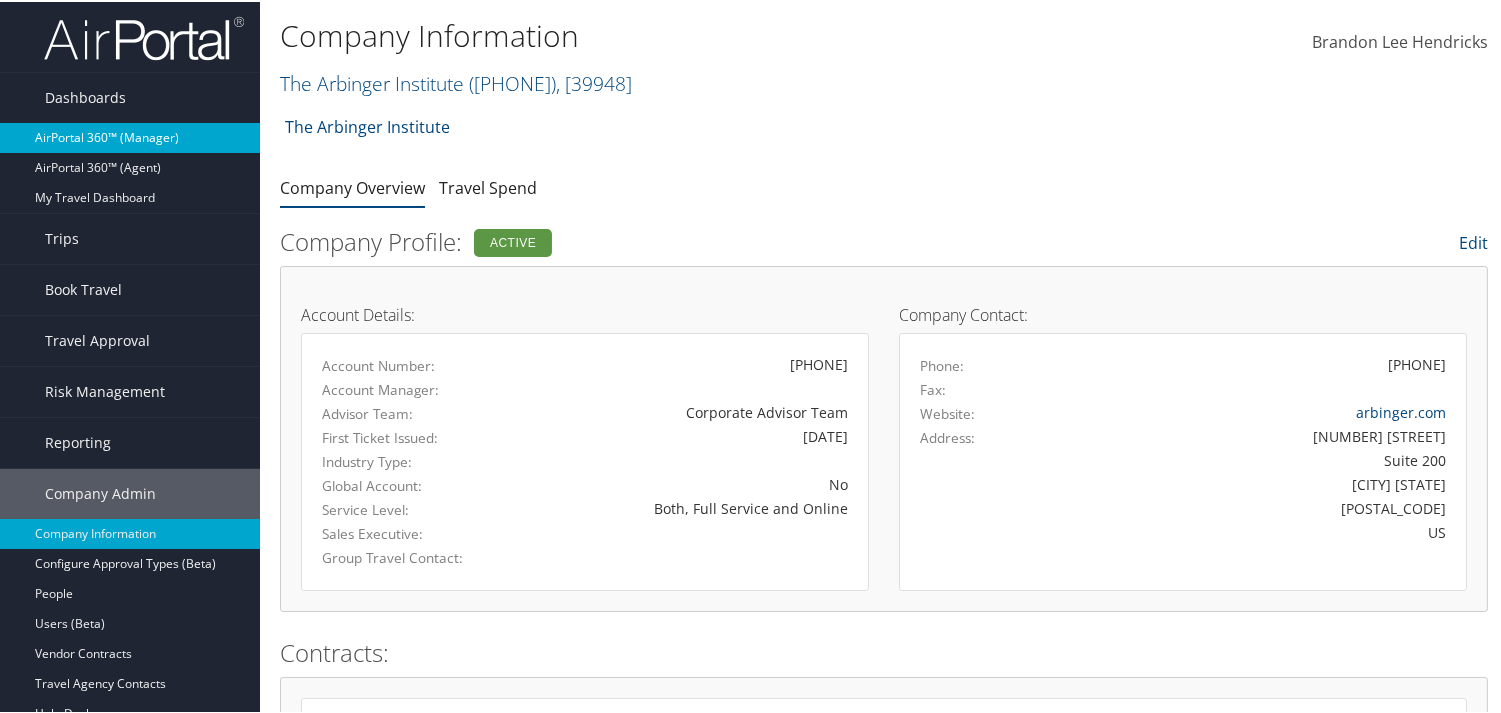 click on "AirPortal 360™ (Manager)" at bounding box center (130, 136) 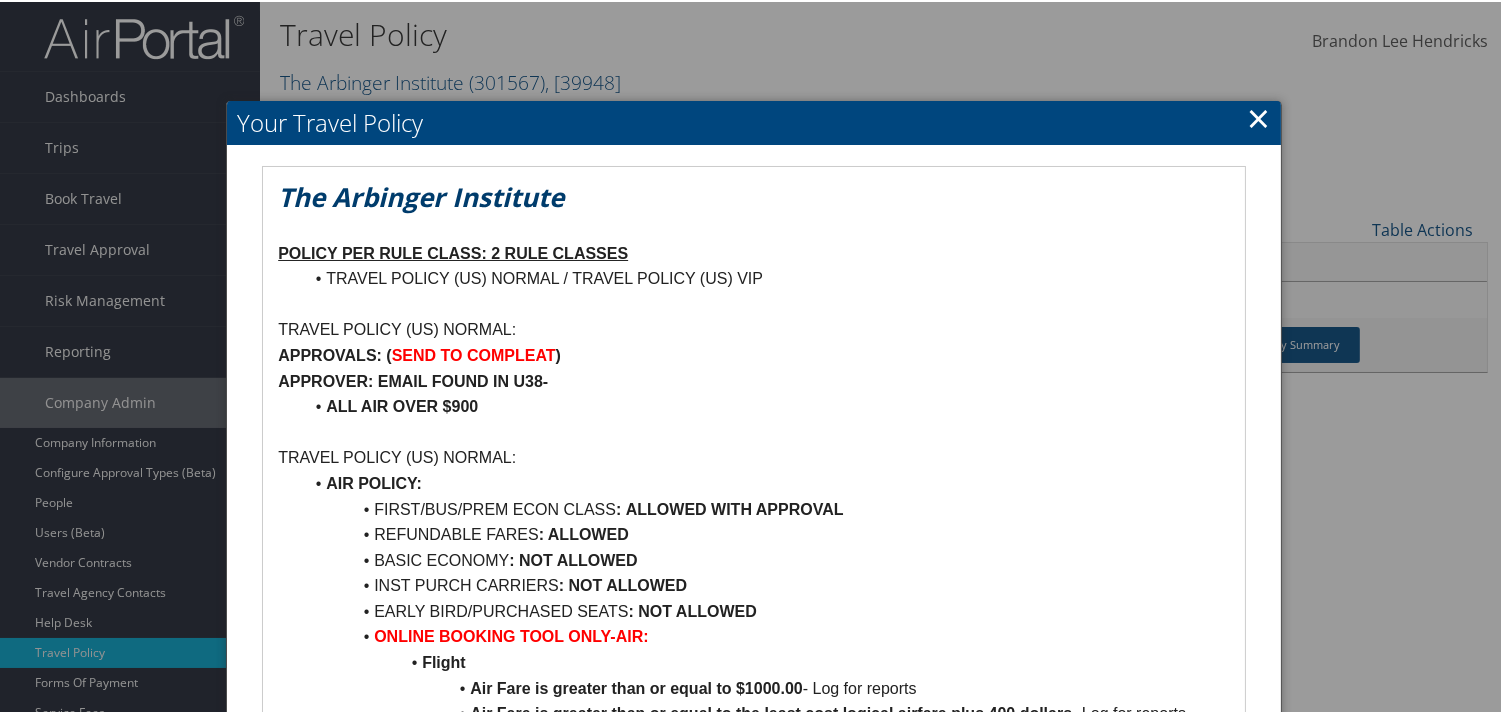 scroll, scrollTop: 0, scrollLeft: 0, axis: both 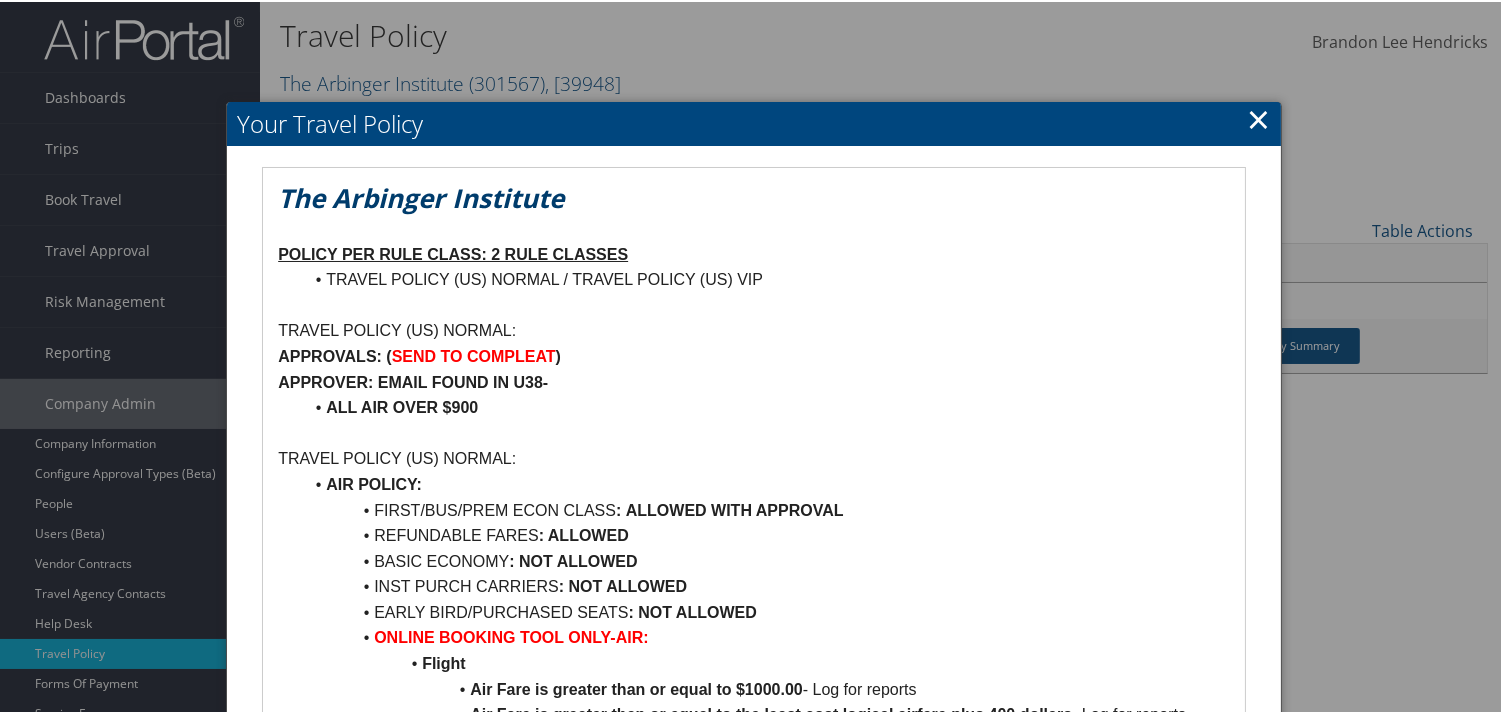 click on "×" at bounding box center (1258, 117) 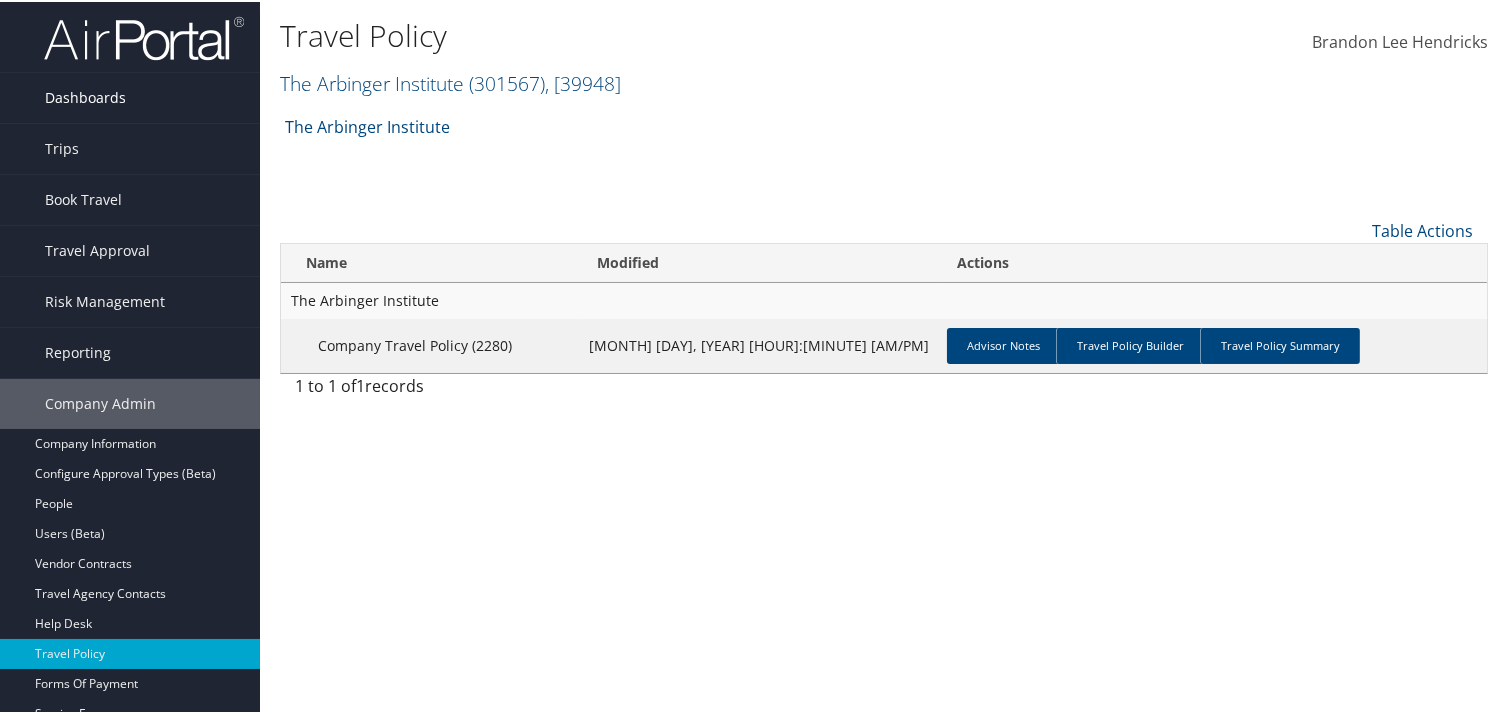 click on "Dashboards" at bounding box center [85, 96] 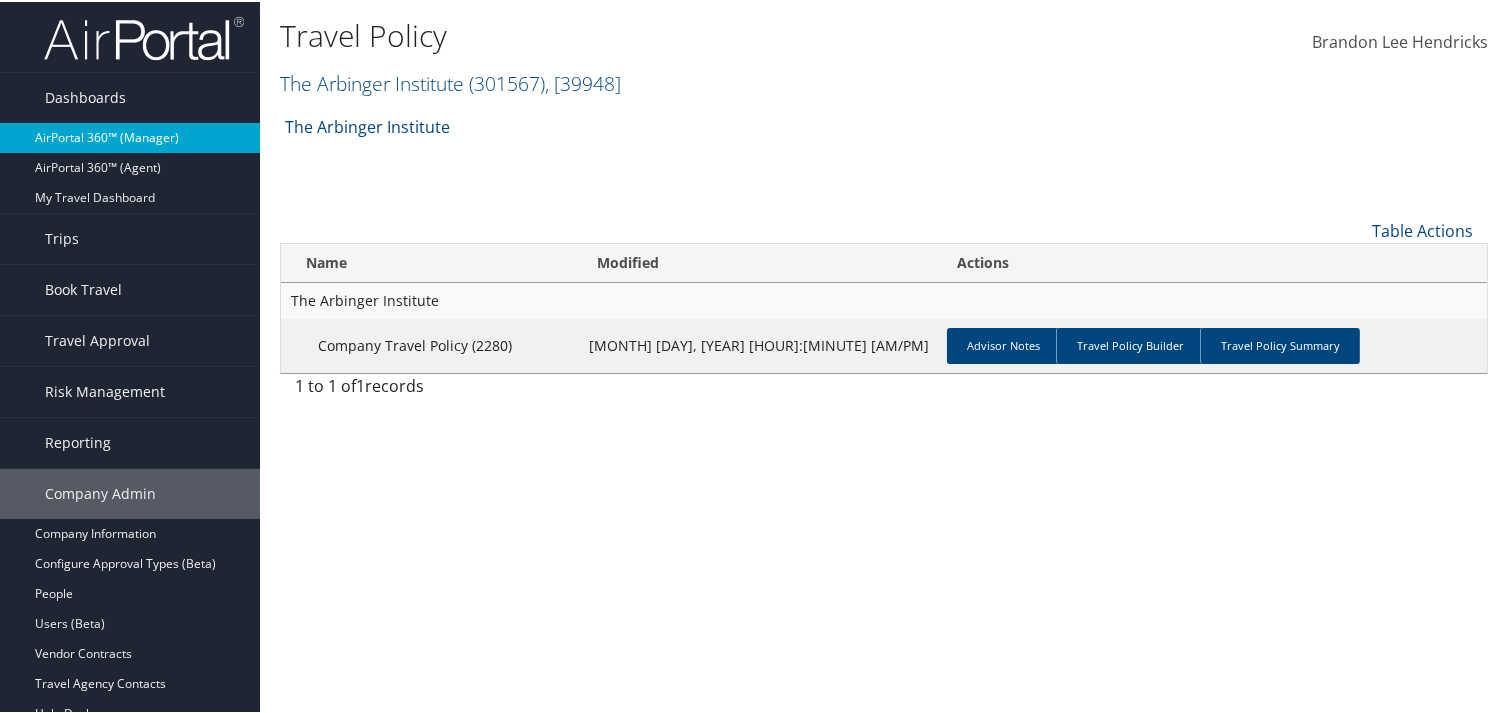 click on "AirPortal 360™ (Manager)" at bounding box center (130, 136) 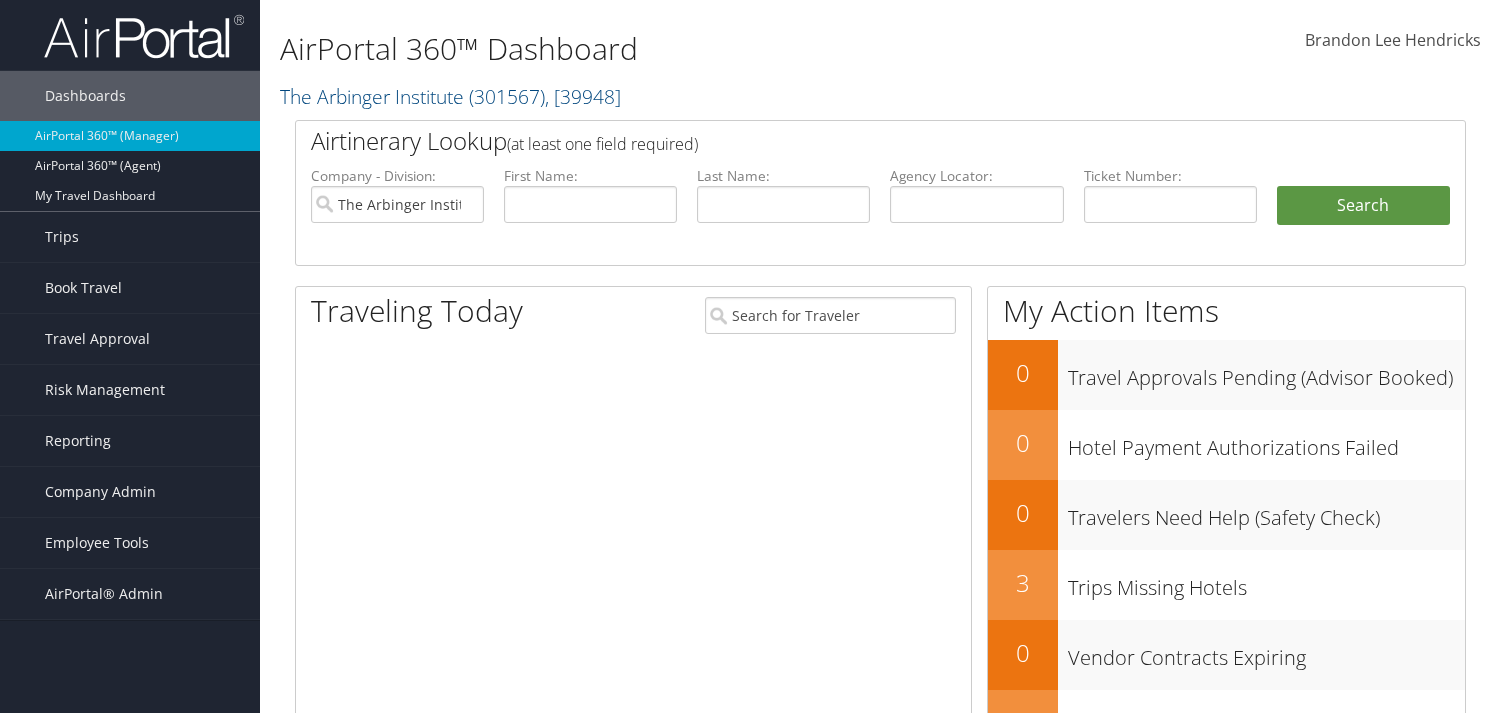 scroll, scrollTop: 0, scrollLeft: 0, axis: both 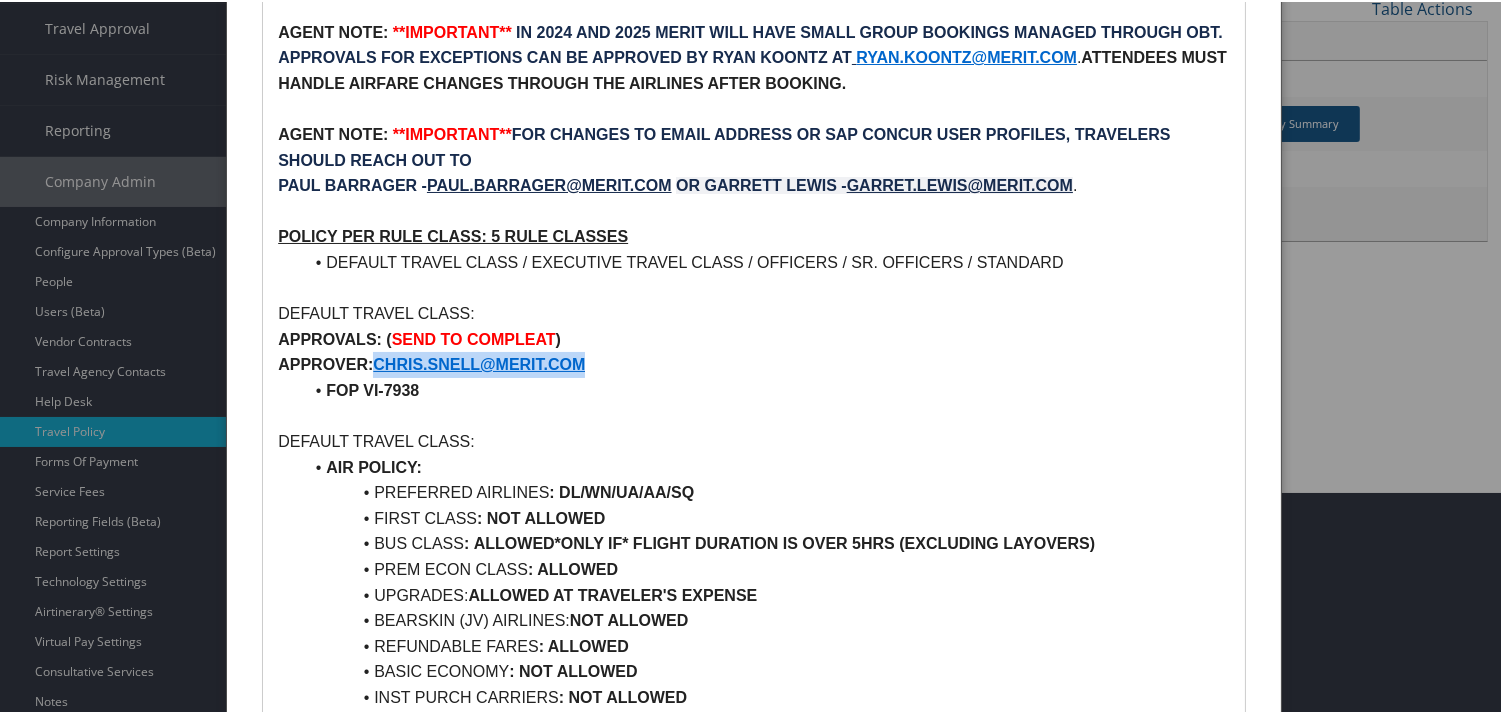 drag, startPoint x: 593, startPoint y: 363, endPoint x: 376, endPoint y: 364, distance: 217.0023 